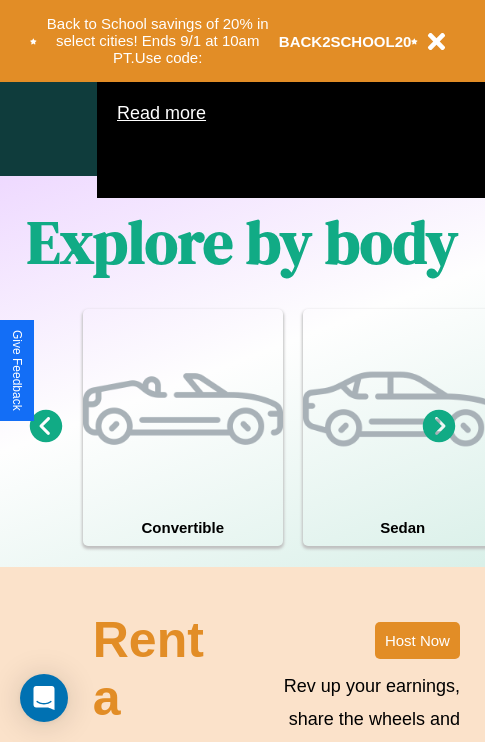 scroll, scrollTop: 1285, scrollLeft: 0, axis: vertical 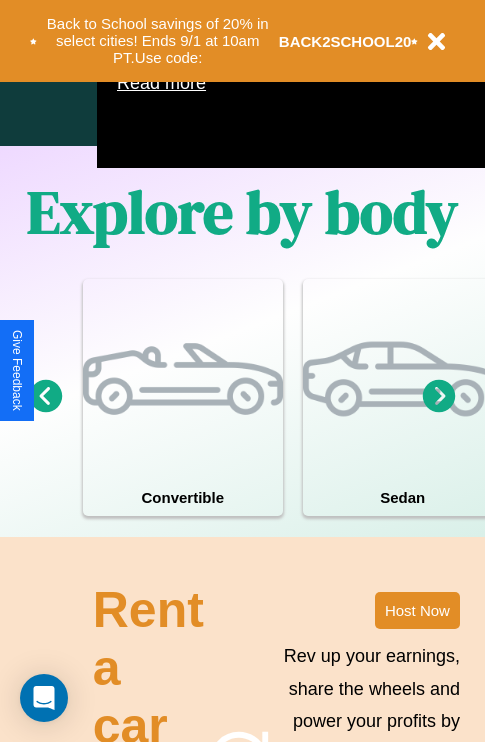 click 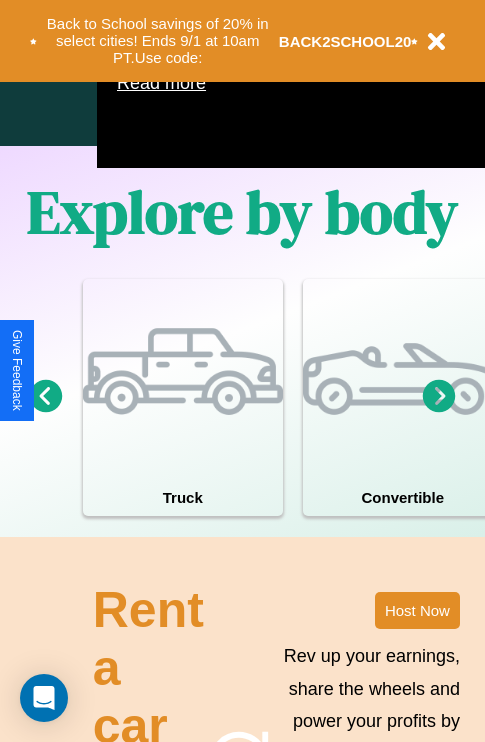 click 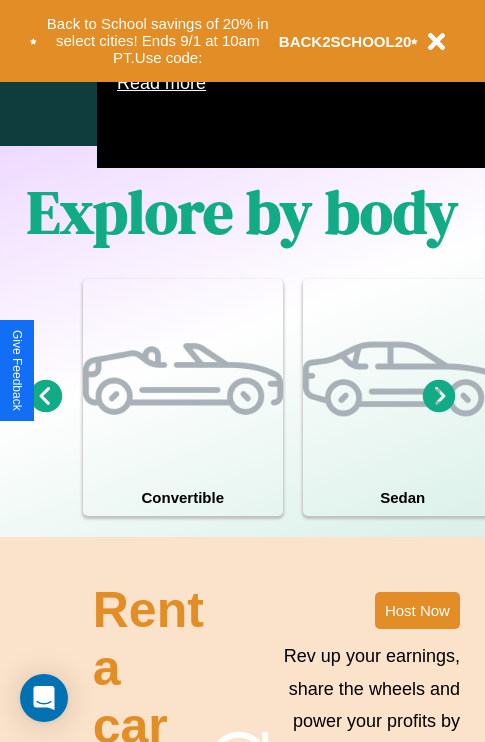 click 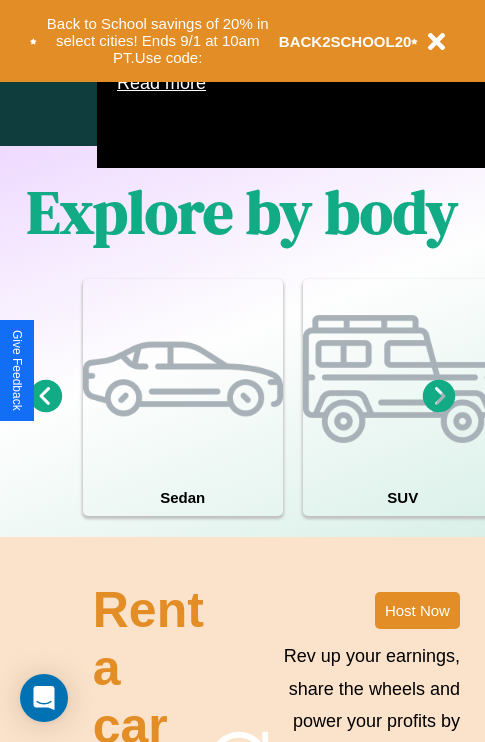 click 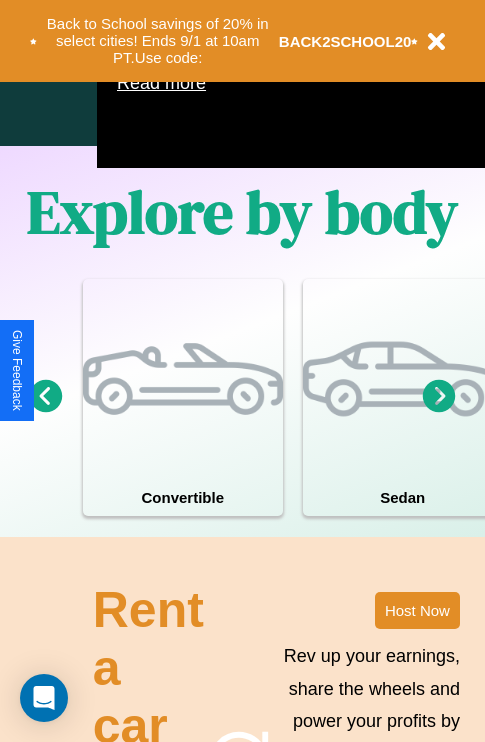 click 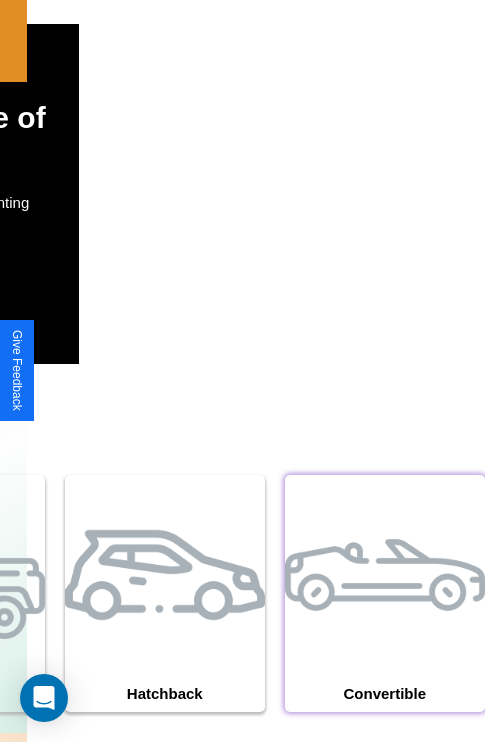 click at bounding box center [385, 575] 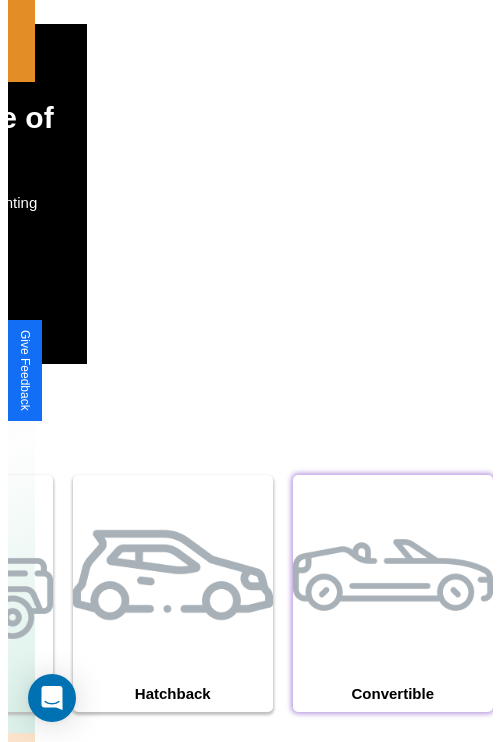 scroll, scrollTop: 0, scrollLeft: 0, axis: both 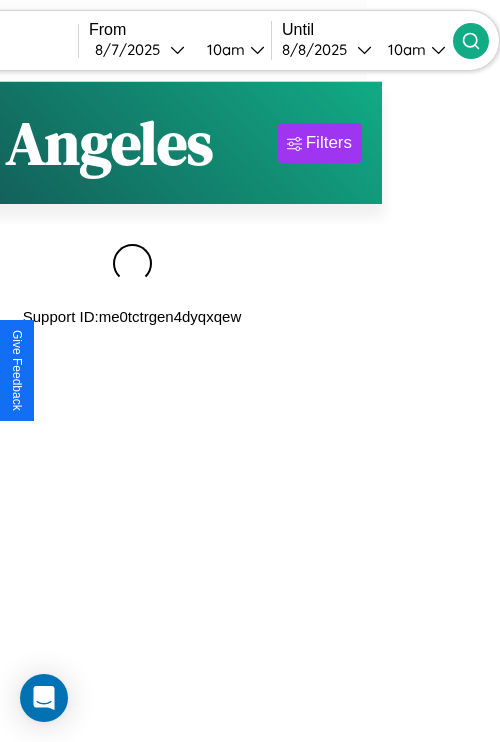 type on "******" 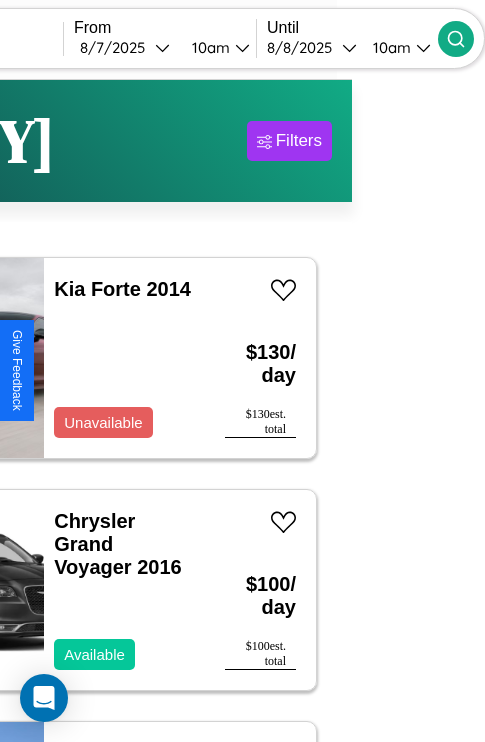 scroll, scrollTop: 88, scrollLeft: 44, axis: both 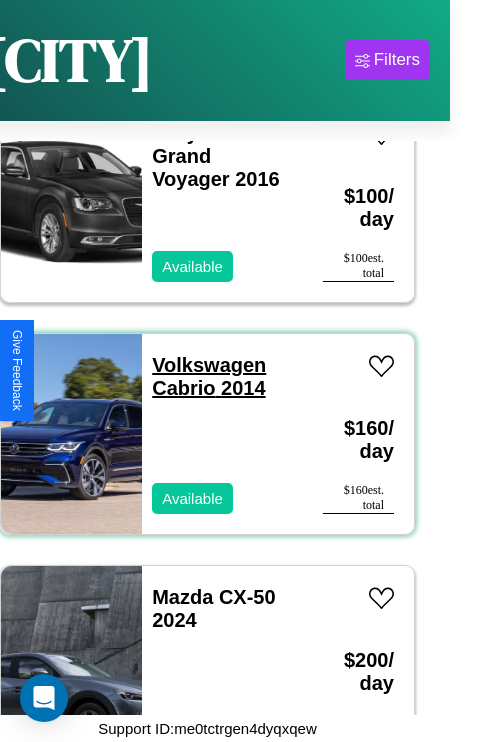 click on "Volkswagen   Cabrio   2014" at bounding box center [209, 376] 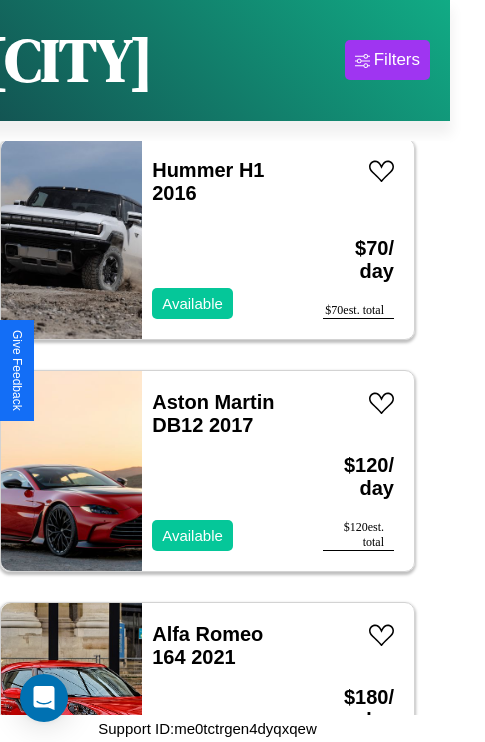 scroll, scrollTop: 1699, scrollLeft: 0, axis: vertical 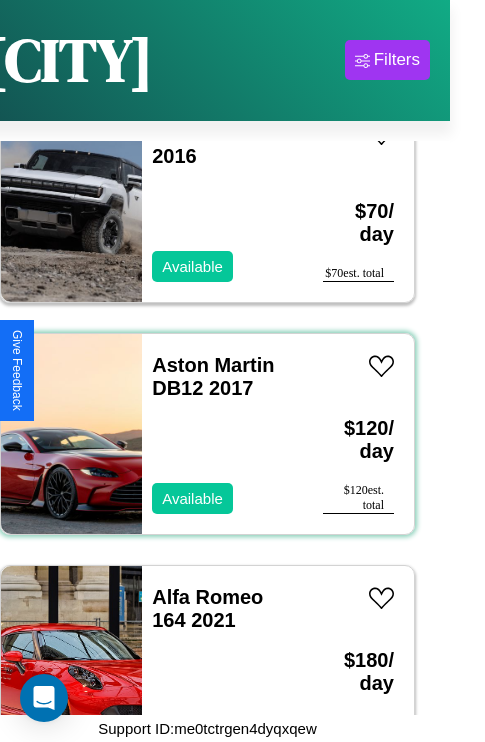 click on "Aston Martin   DB12   2017 Available" at bounding box center (222, 434) 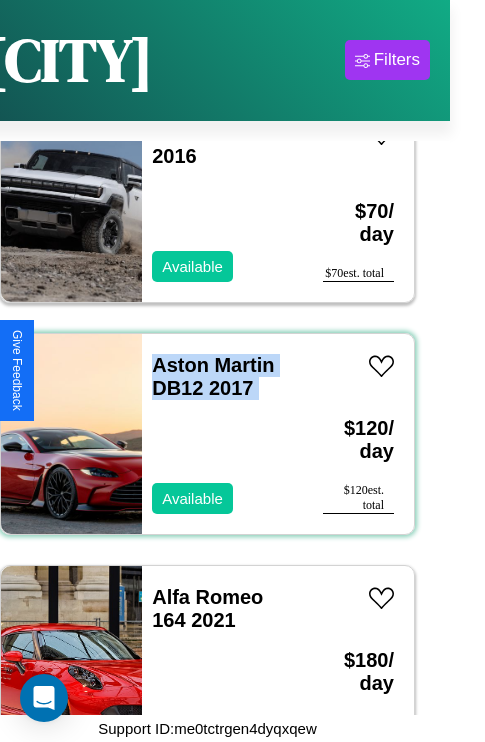 click on "Aston Martin   DB12   2017 Available" at bounding box center [222, 434] 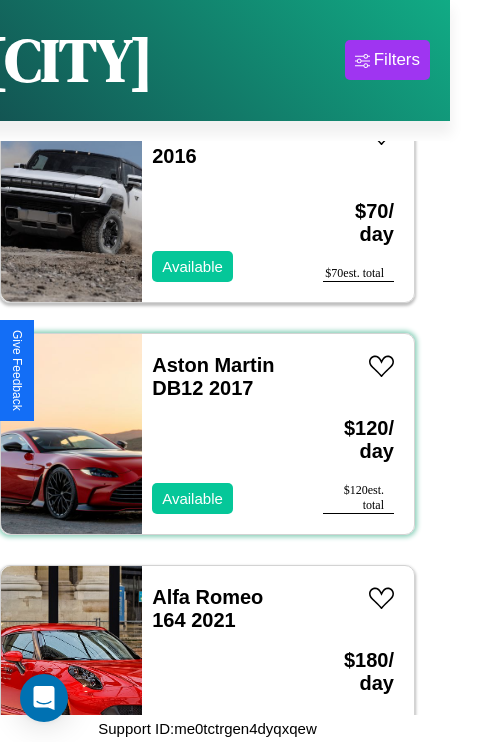 click on "Aston Martin   DB12   2017 Available" at bounding box center (222, 434) 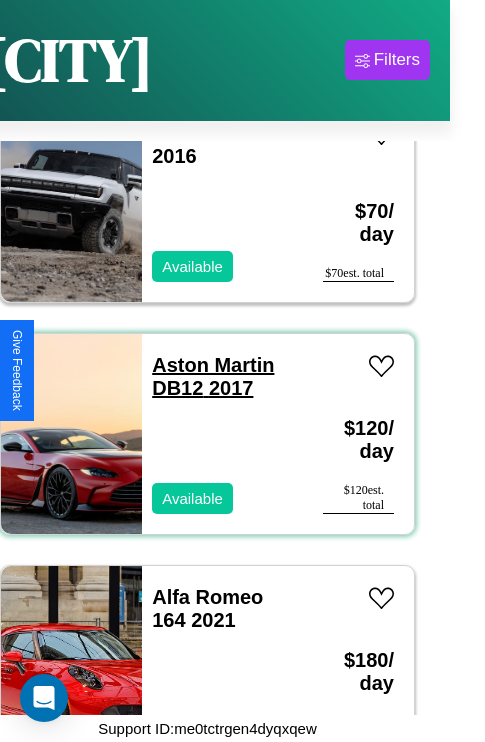 click on "Aston Martin   DB12   2017" at bounding box center [213, 376] 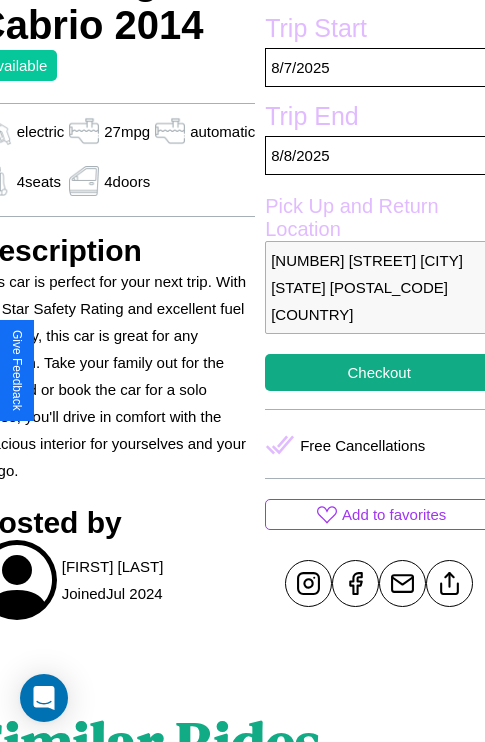 scroll, scrollTop: 525, scrollLeft: 96, axis: both 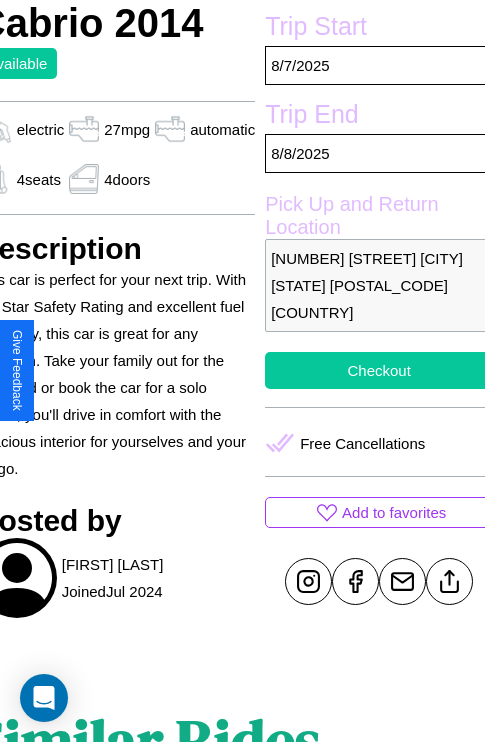 click on "Checkout" at bounding box center [379, 370] 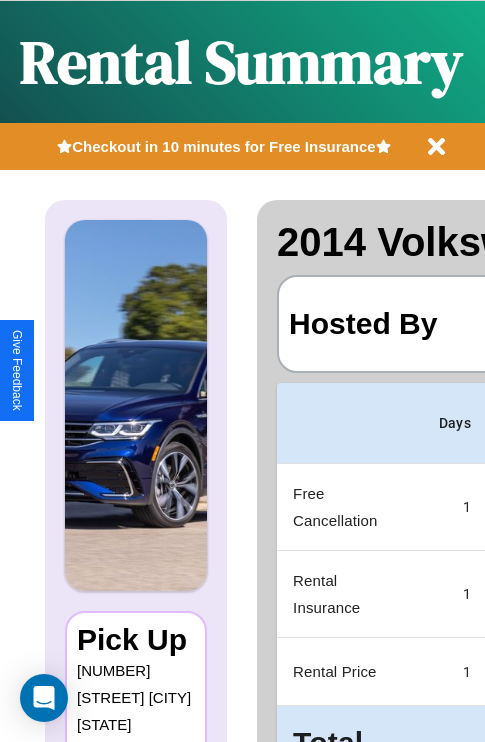 scroll, scrollTop: 0, scrollLeft: 378, axis: horizontal 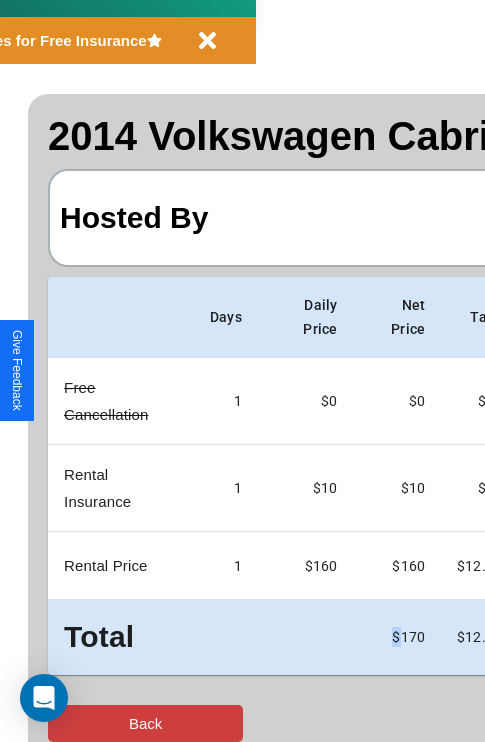 click on "Back" at bounding box center (145, 723) 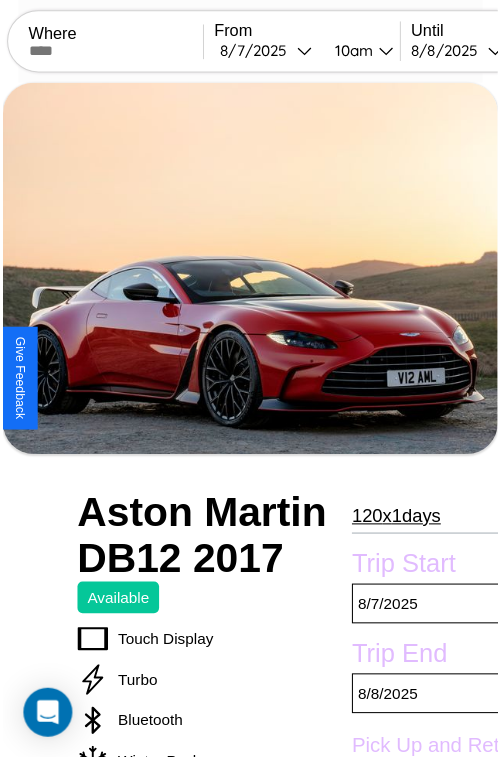 scroll, scrollTop: 221, scrollLeft: 68, axis: both 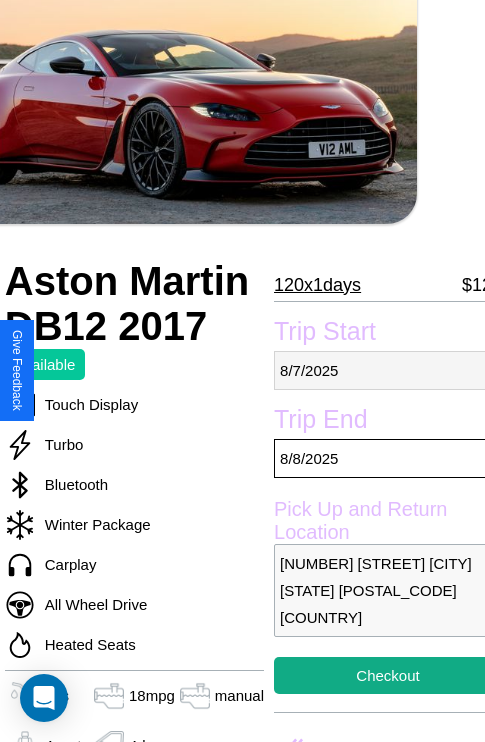 click on "8 / 7 / 2025" at bounding box center [388, 370] 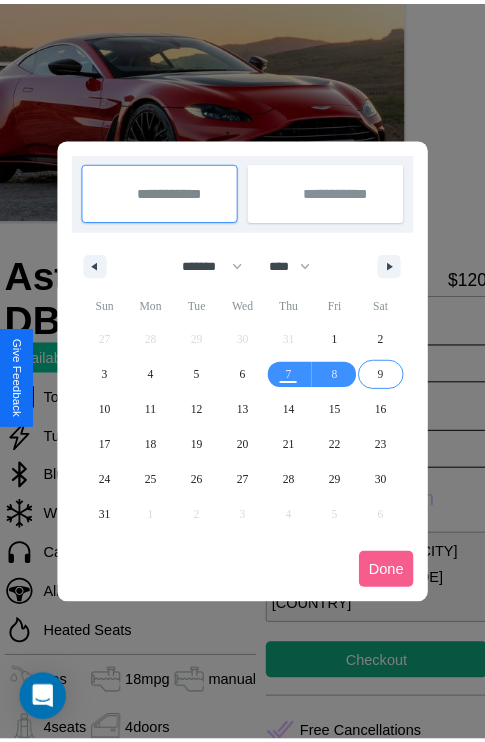 scroll, scrollTop: 0, scrollLeft: 68, axis: horizontal 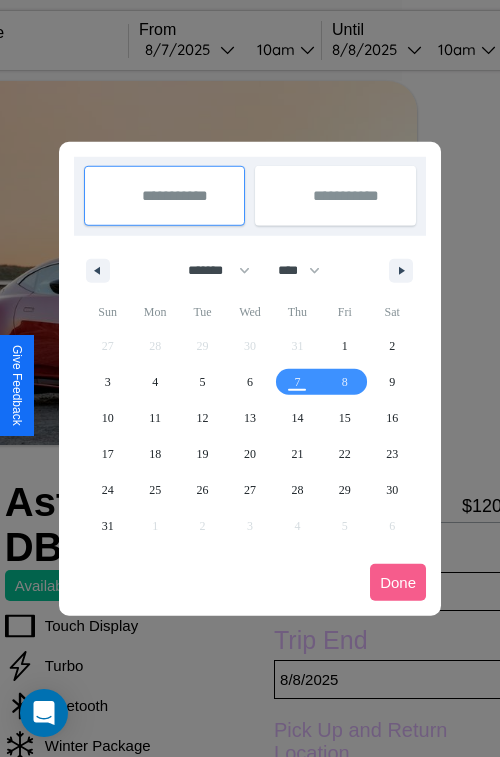 click at bounding box center (250, 378) 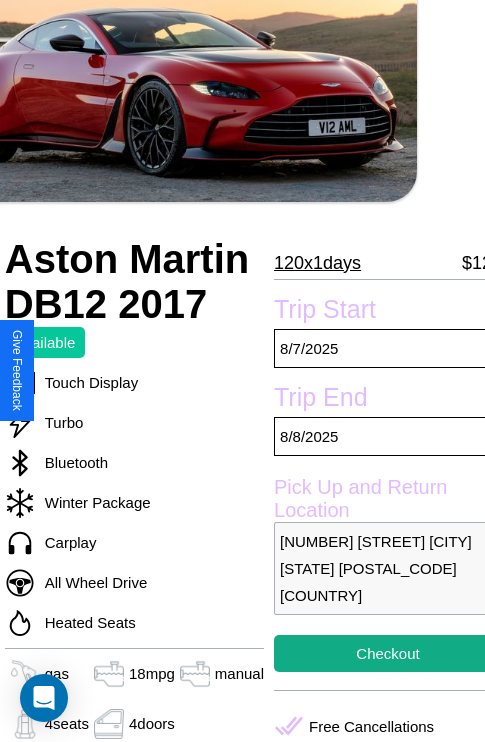 scroll, scrollTop: 499, scrollLeft: 68, axis: both 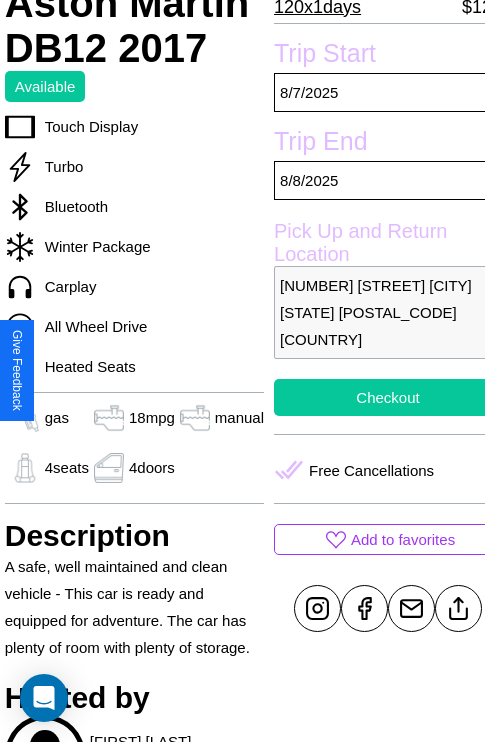 click on "Checkout" at bounding box center (388, 397) 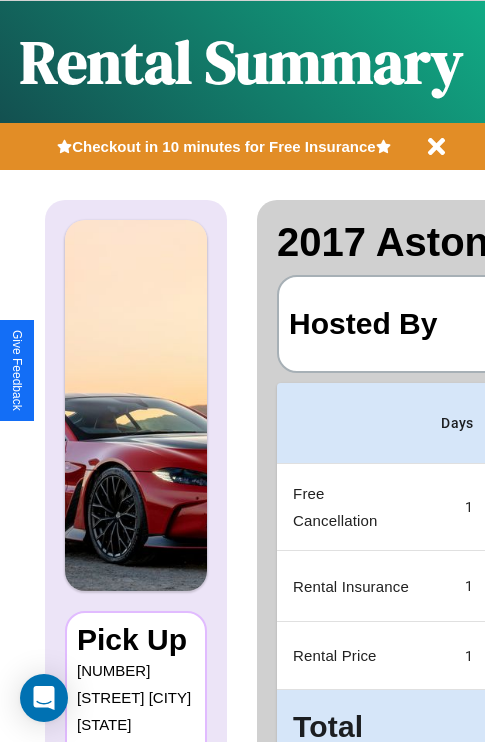 scroll, scrollTop: 0, scrollLeft: 378, axis: horizontal 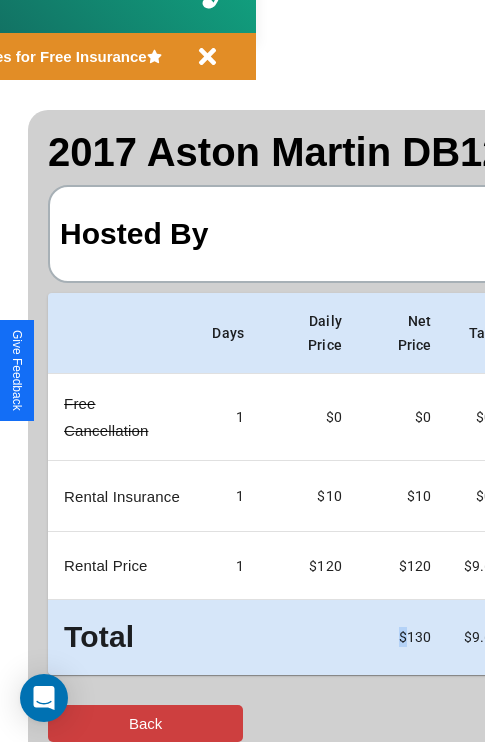 click on "Back" at bounding box center (145, 723) 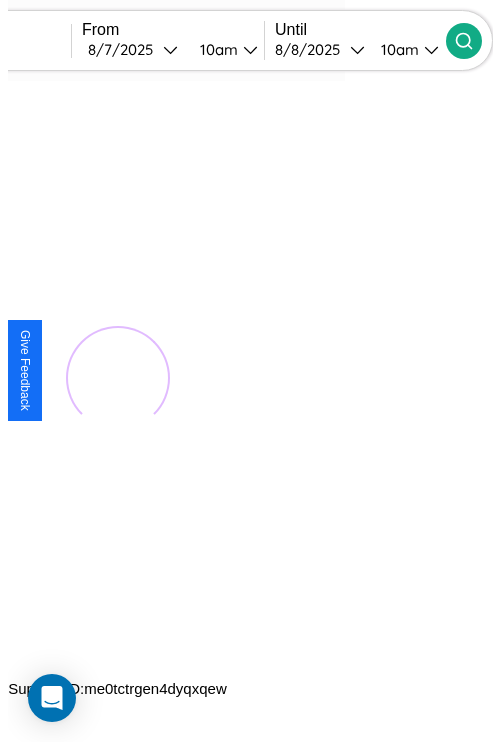 scroll, scrollTop: 0, scrollLeft: 0, axis: both 